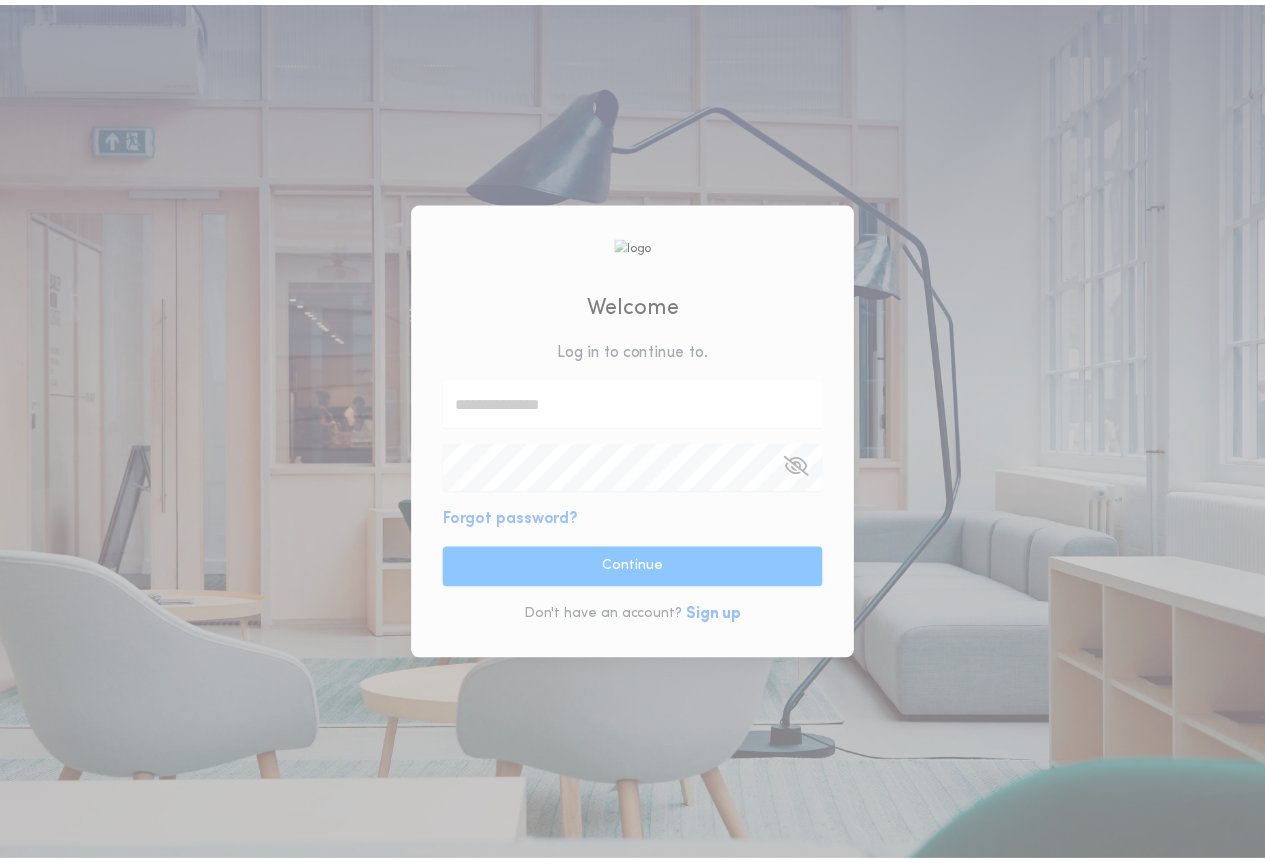 scroll, scrollTop: 0, scrollLeft: 0, axis: both 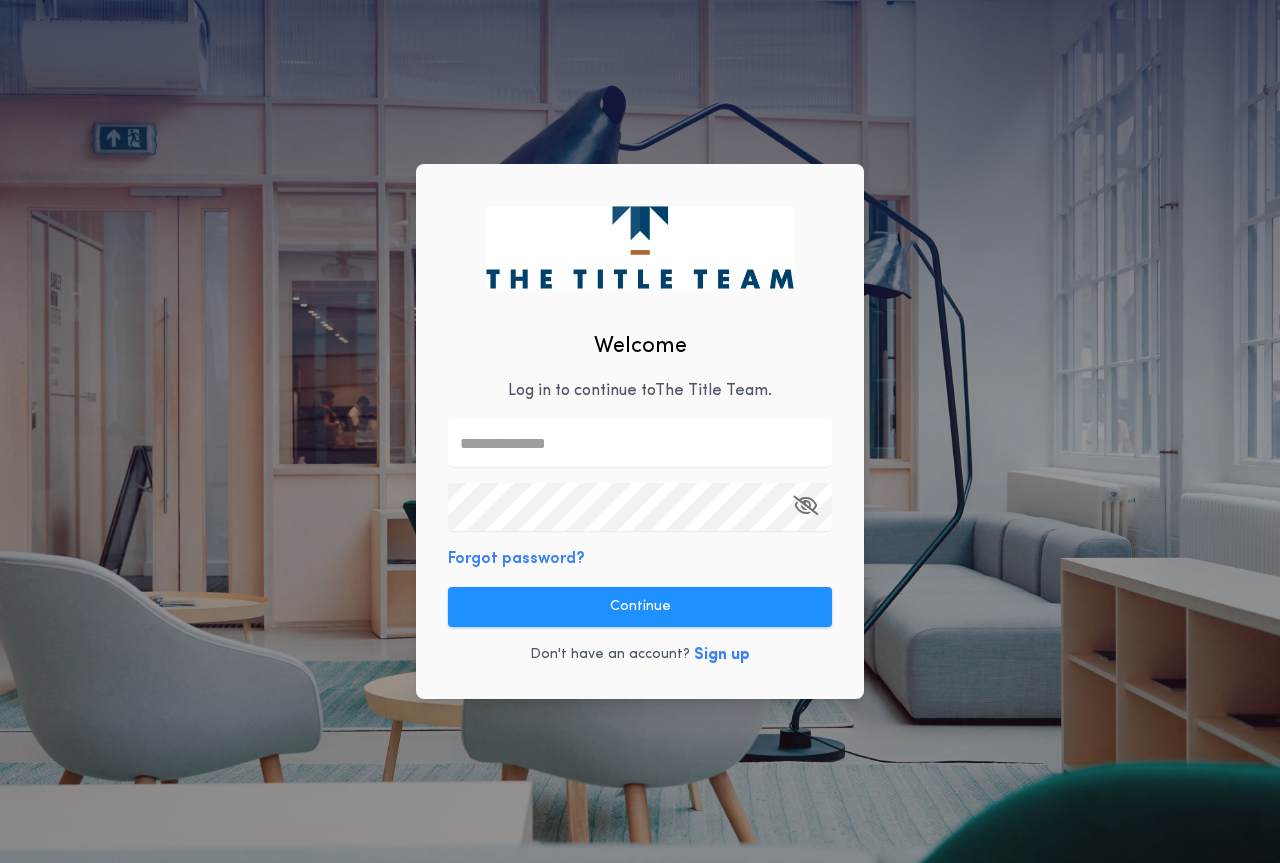 paste on "**********" 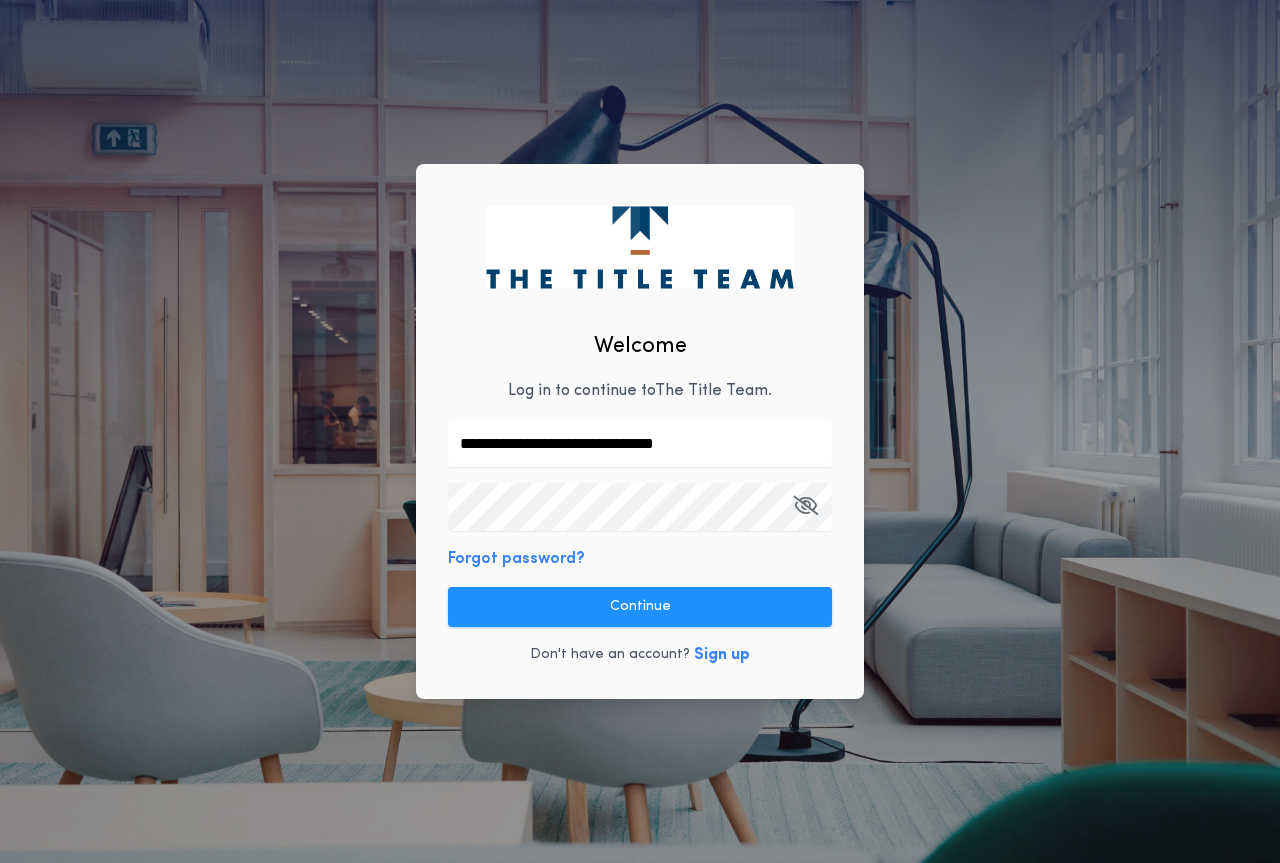 type on "**********" 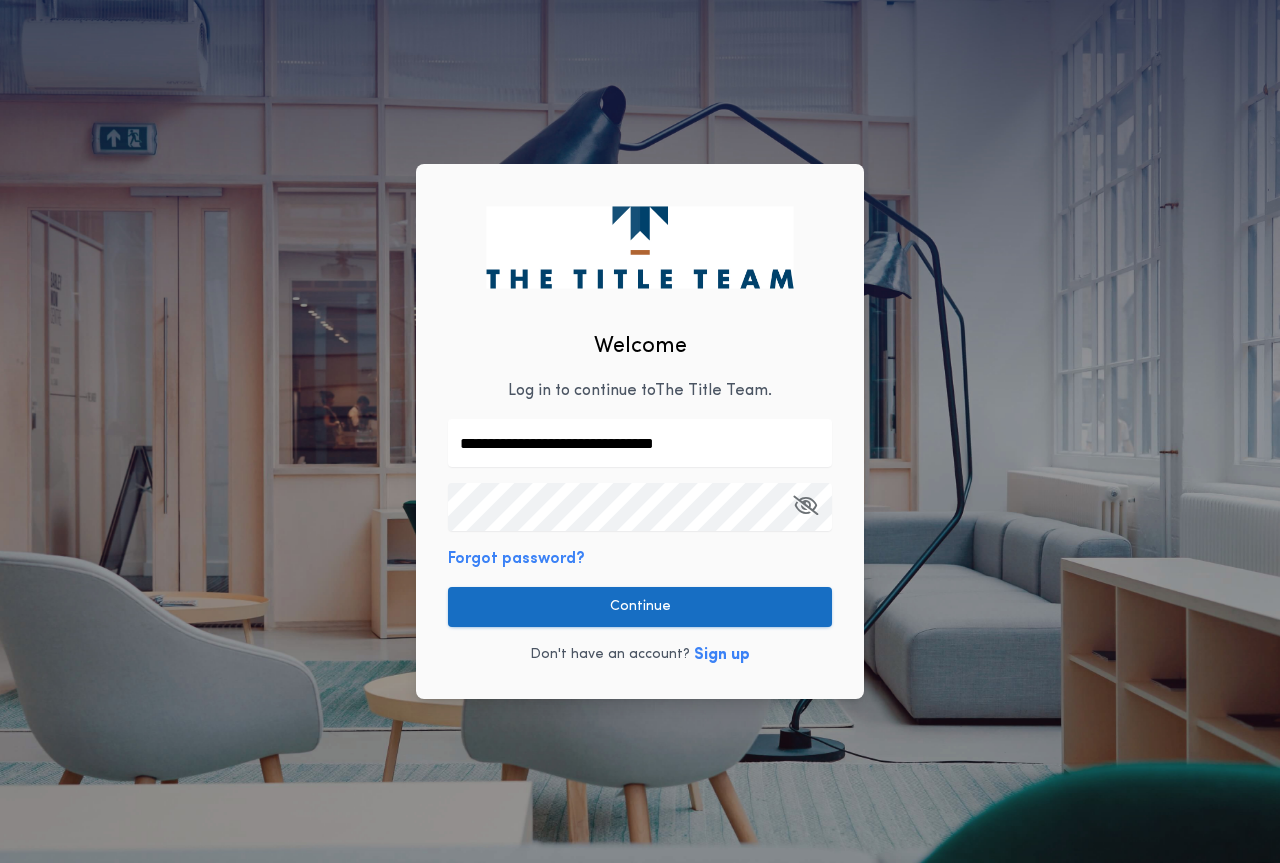 click on "Continue" at bounding box center (640, 607) 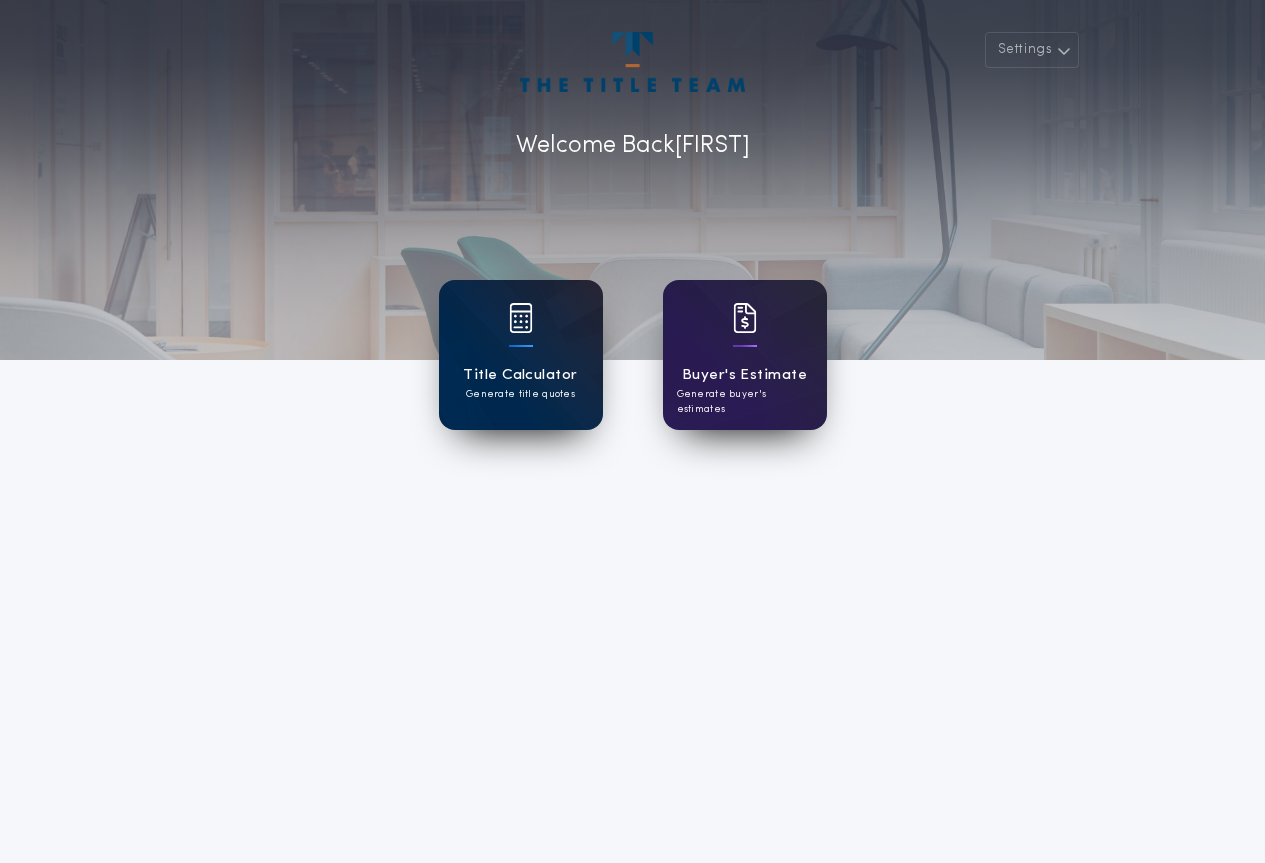 click on "Title Calculator" at bounding box center [520, 375] 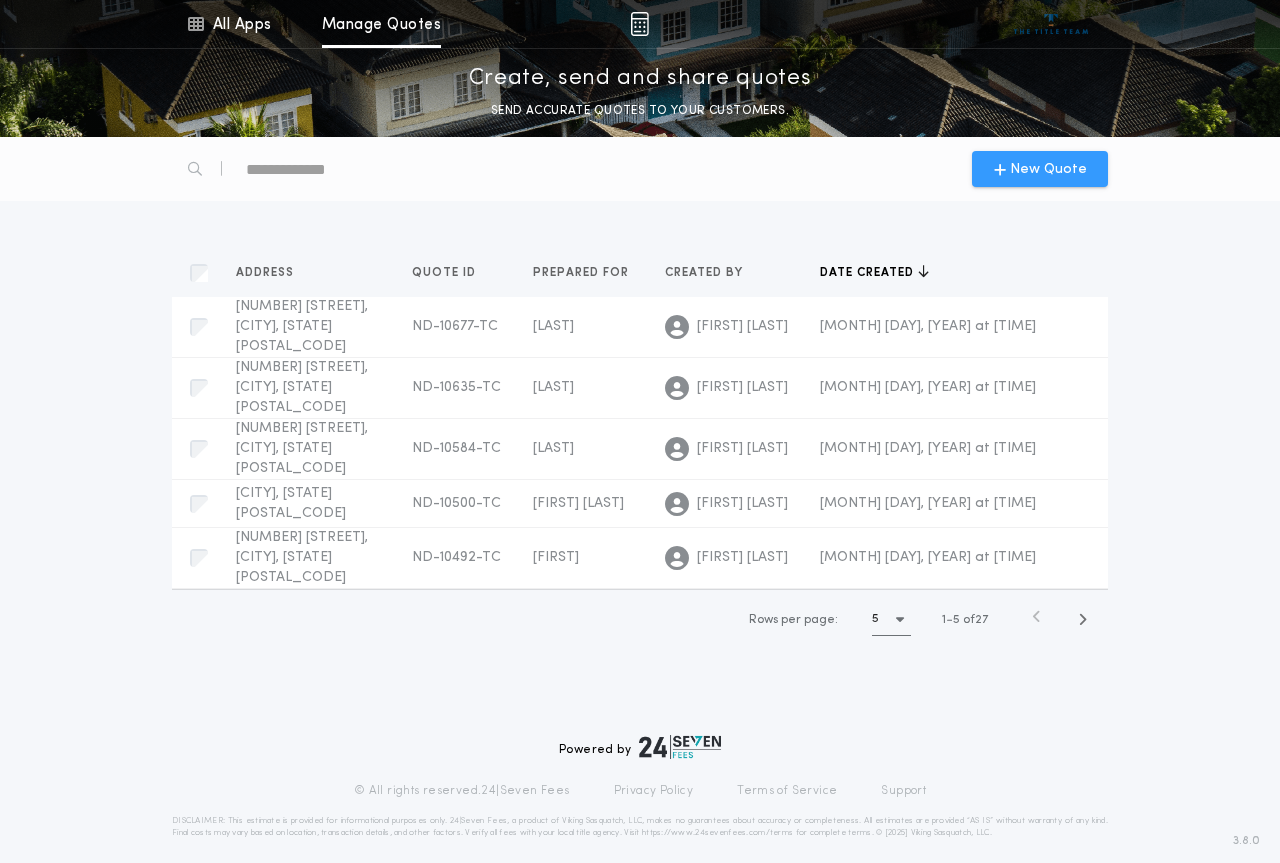 click on "New Quote" at bounding box center (1048, 169) 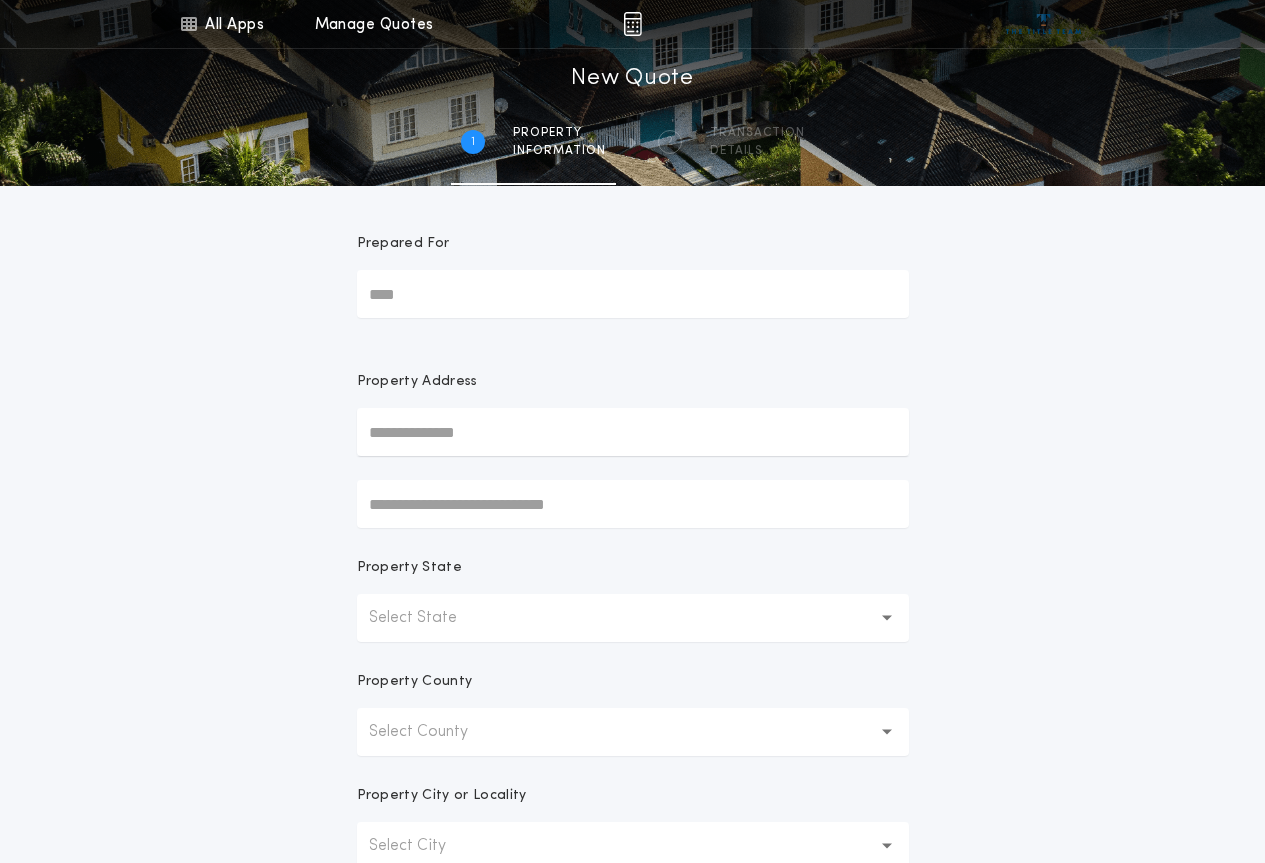 click on "Prepared For" at bounding box center [633, 294] 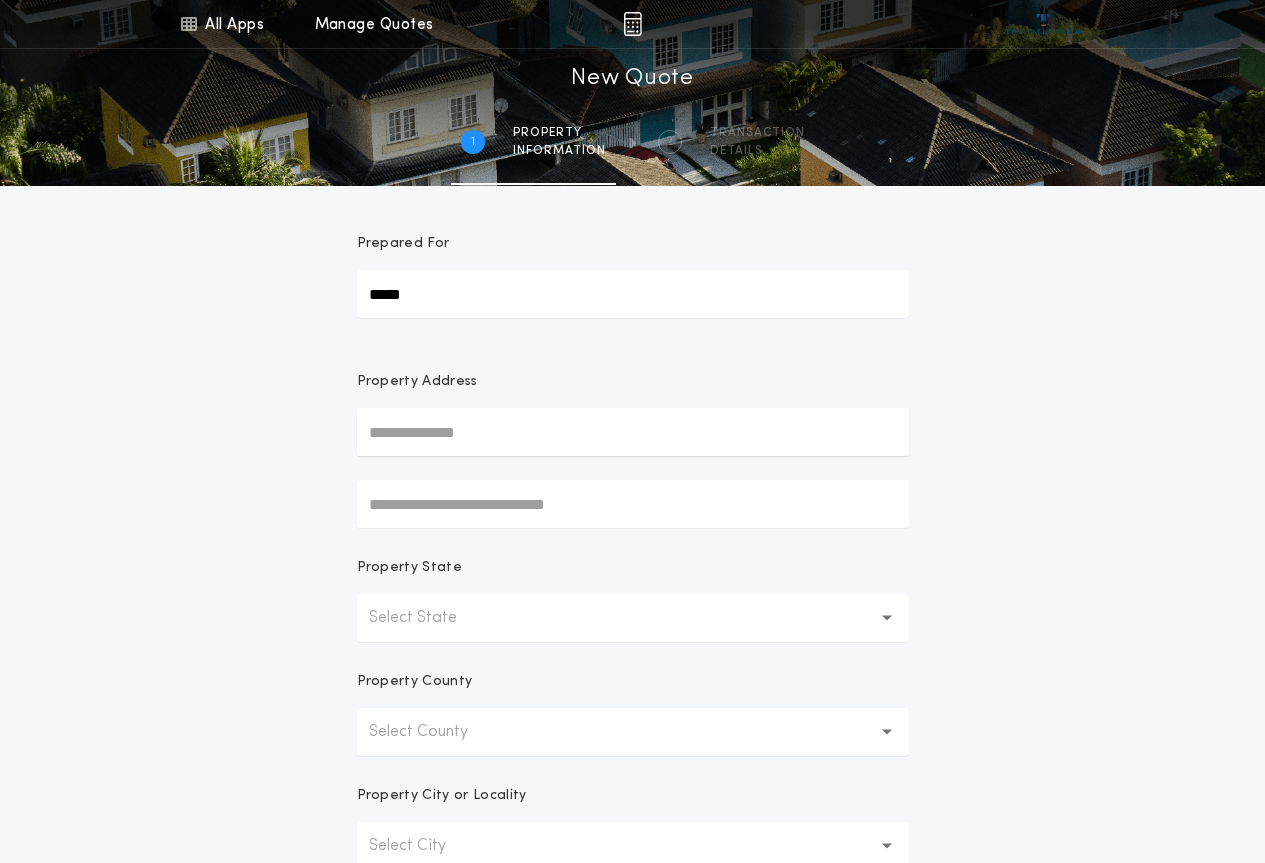 type on "*****" 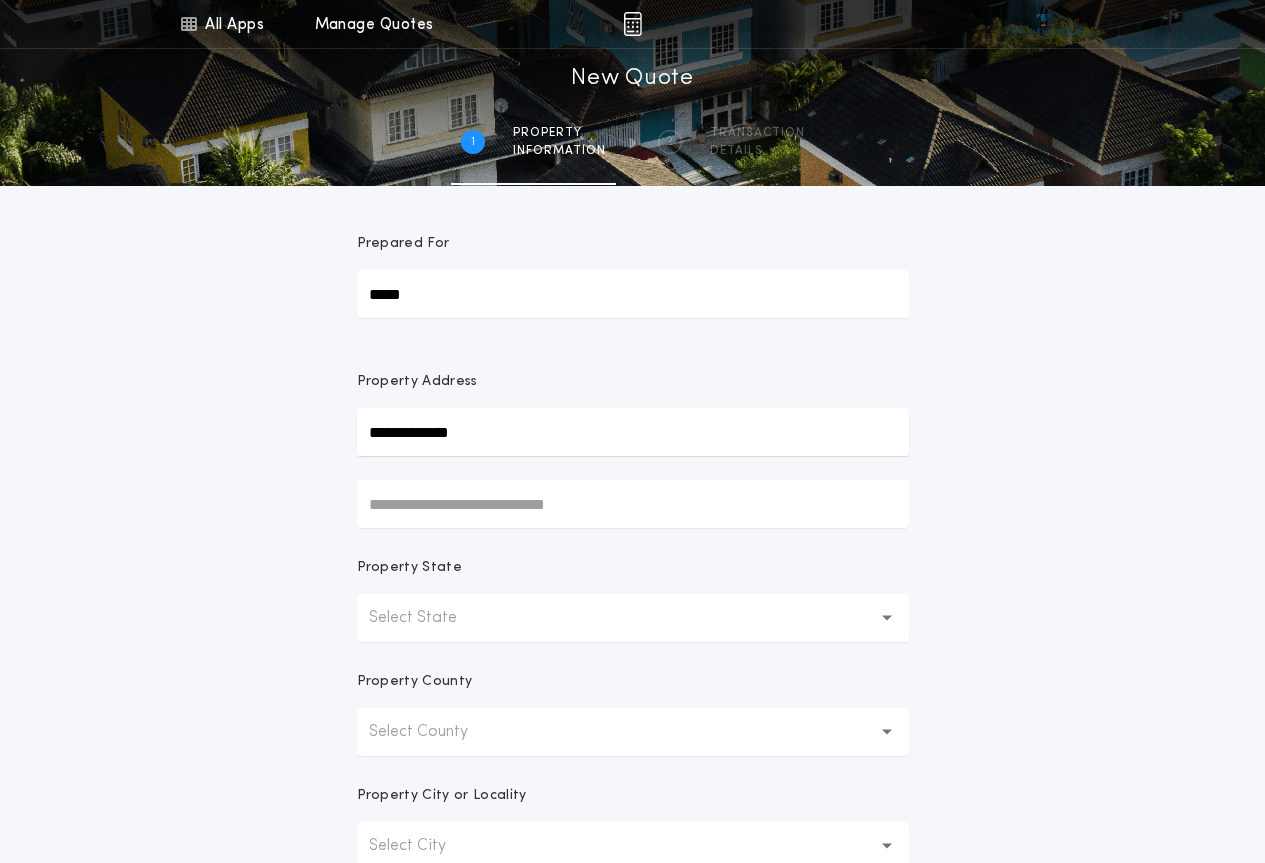 type on "**********" 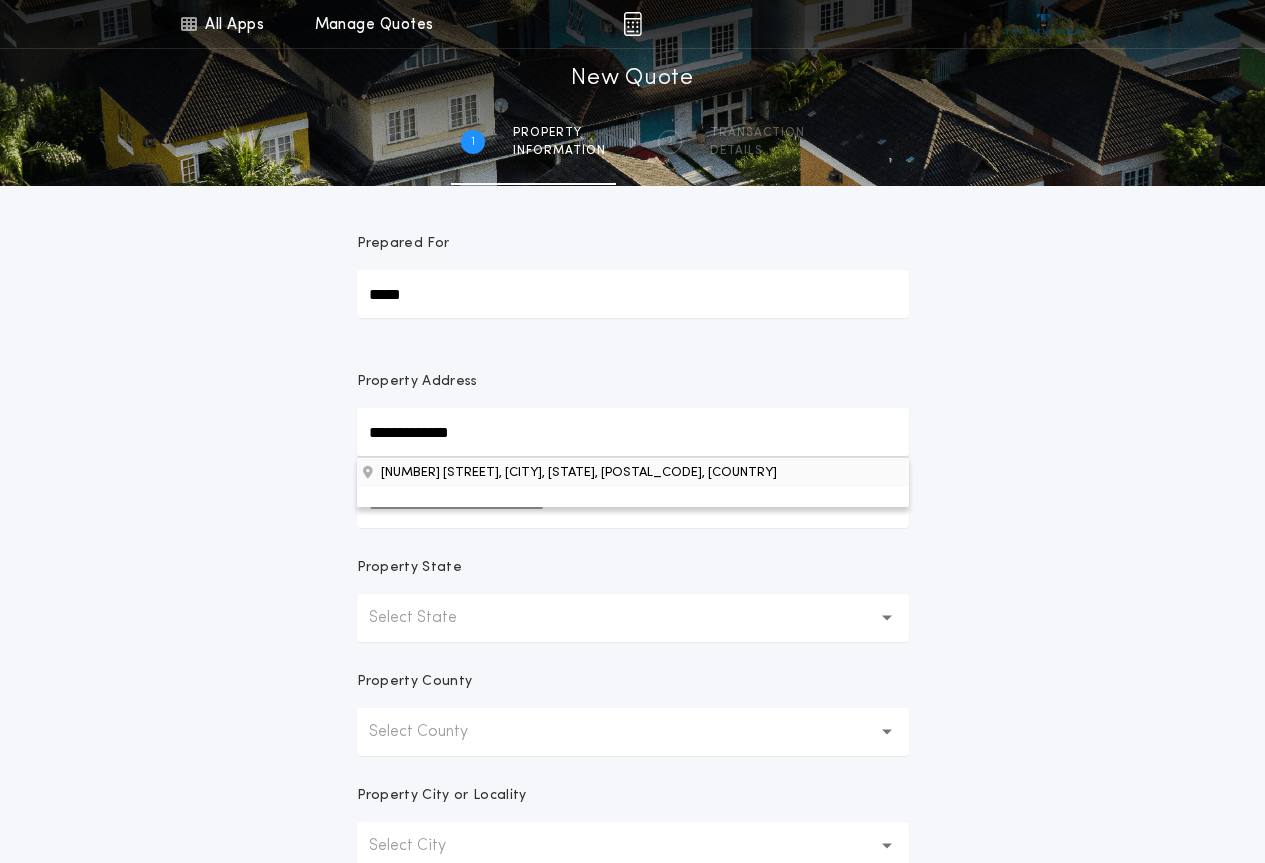 click on "[NUMBER] [STREET], [CITY], [STATE], [POSTAL_CODE], [COUNTRY]" at bounding box center (633, 472) 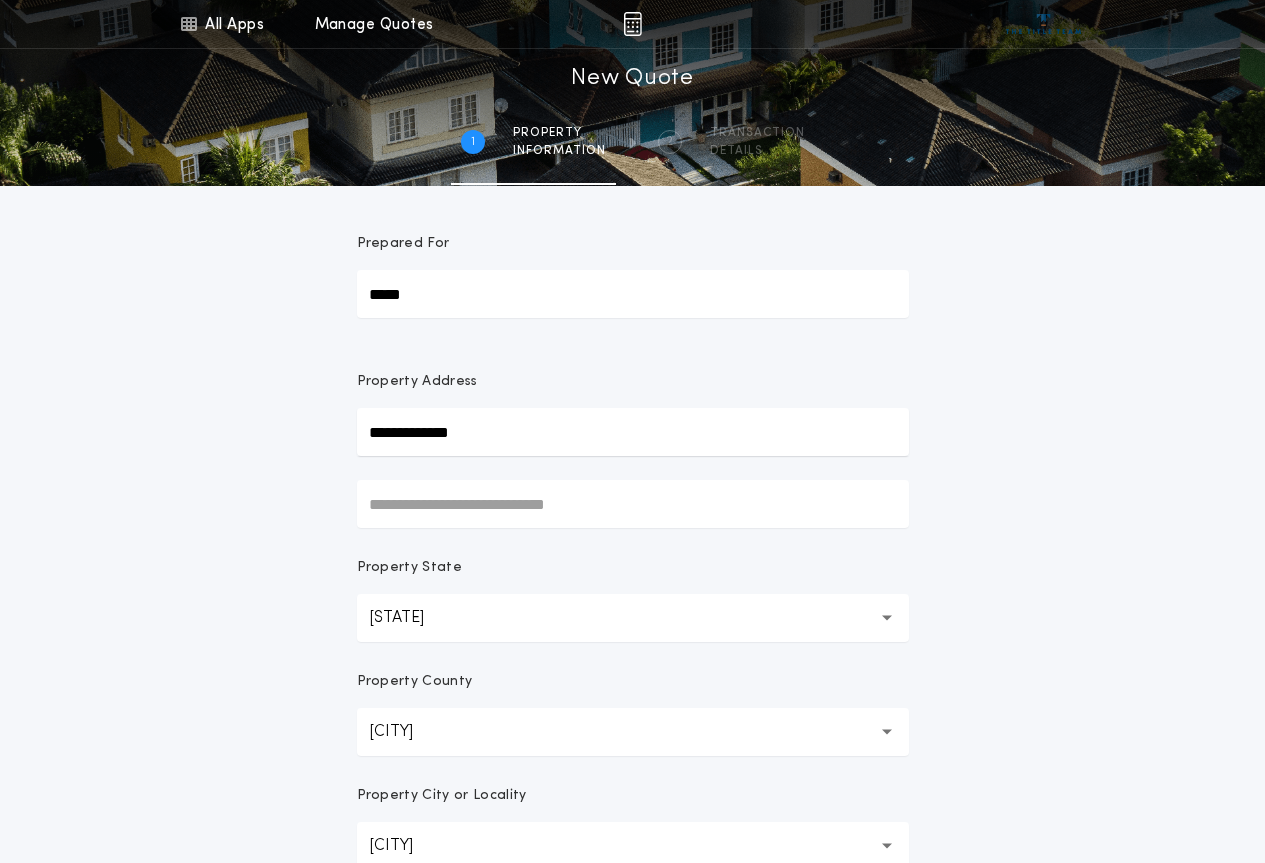 scroll, scrollTop: 300, scrollLeft: 0, axis: vertical 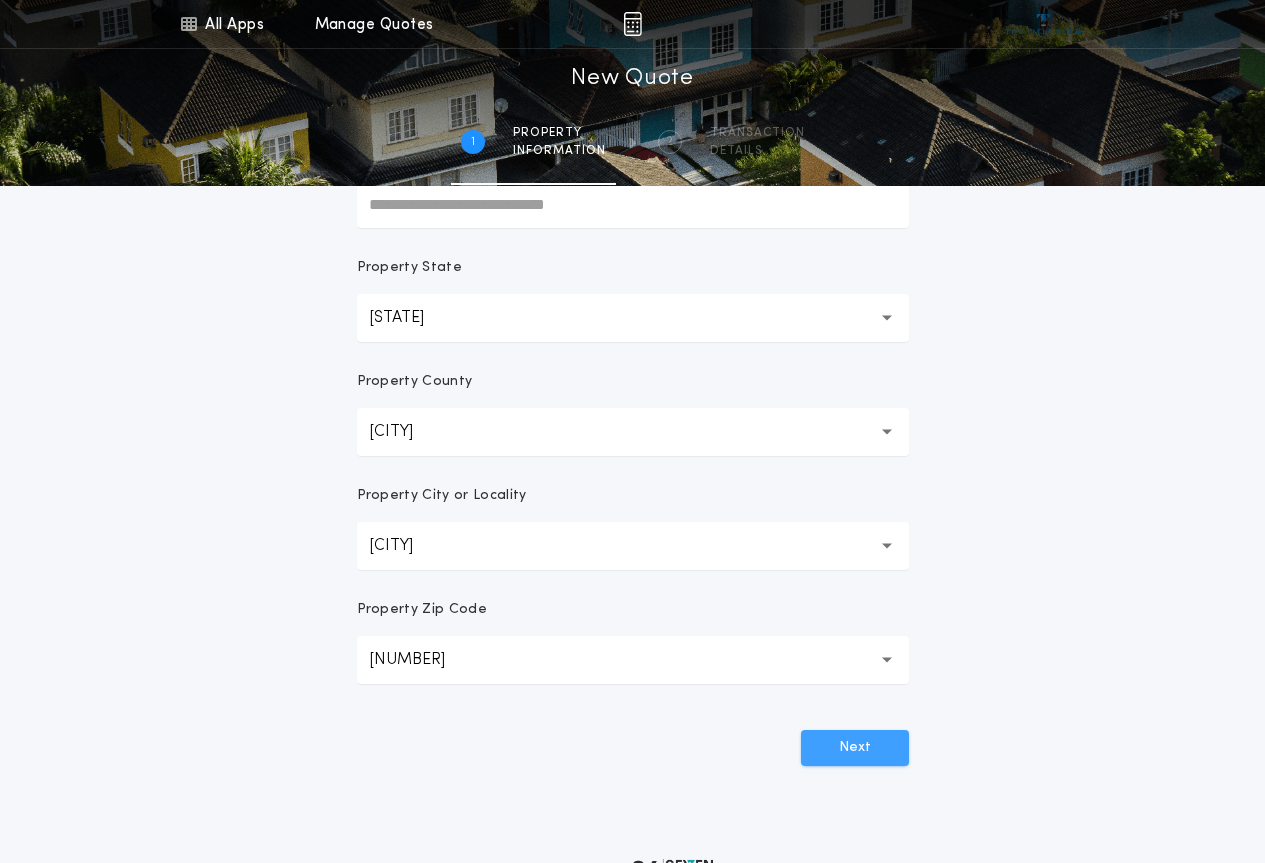 click on "Next" at bounding box center (855, 748) 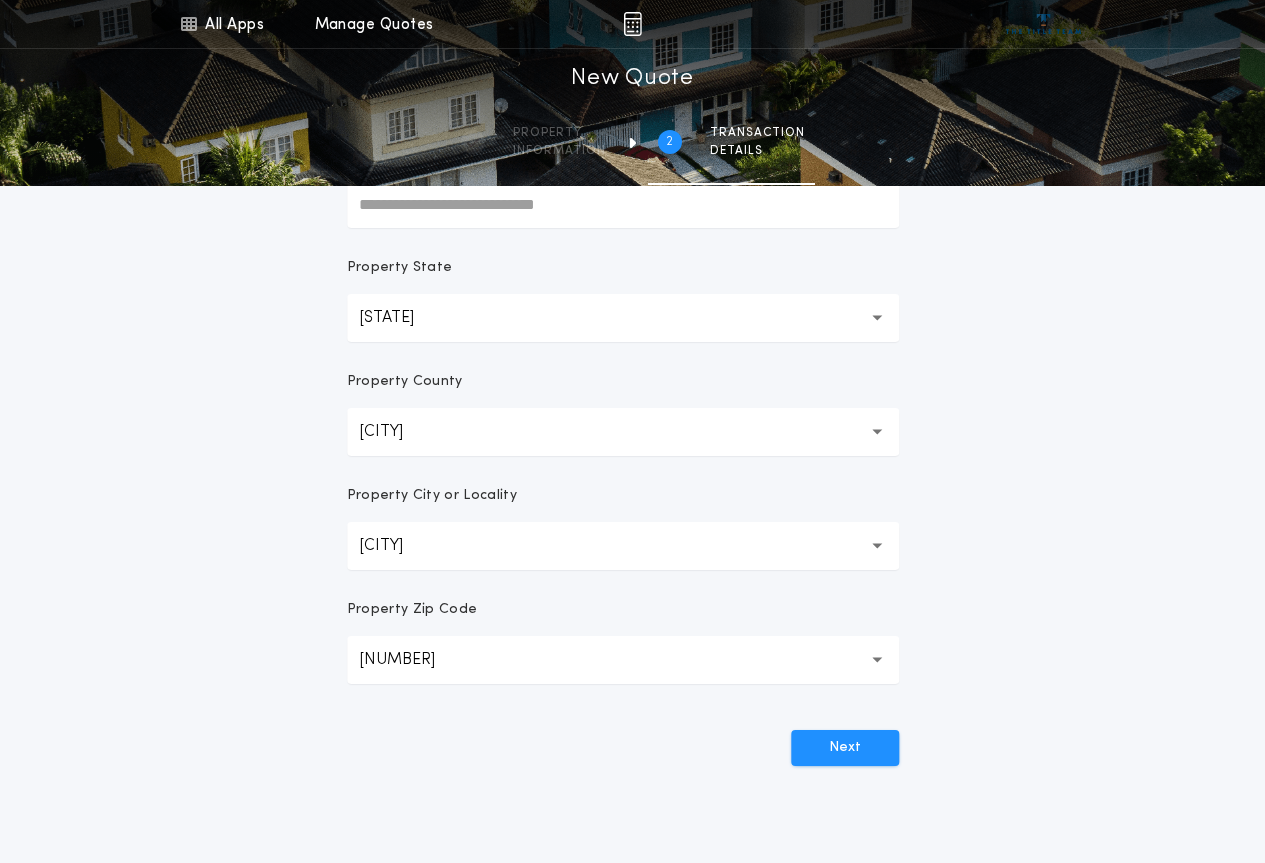 scroll, scrollTop: 0, scrollLeft: 0, axis: both 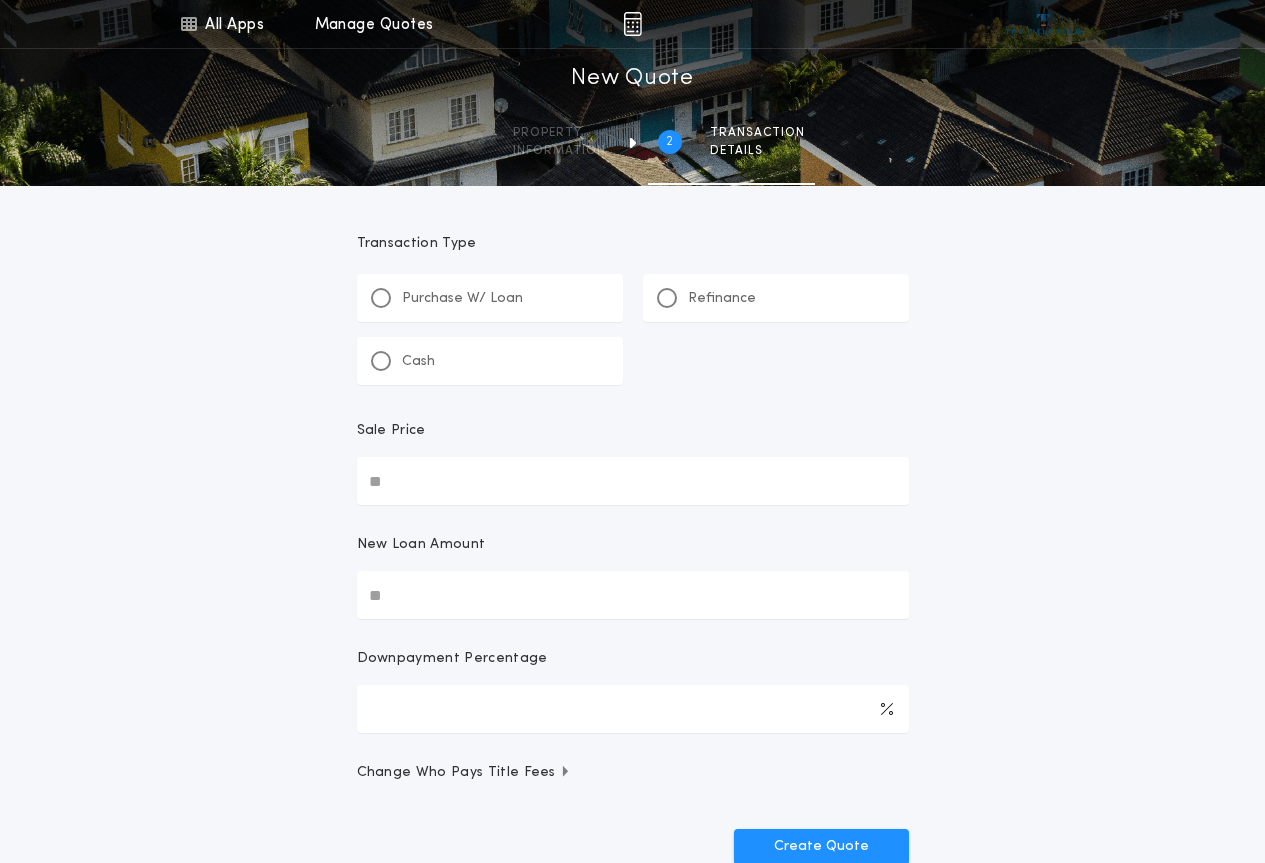 click on "Purchase W/ Loan" at bounding box center (462, 299) 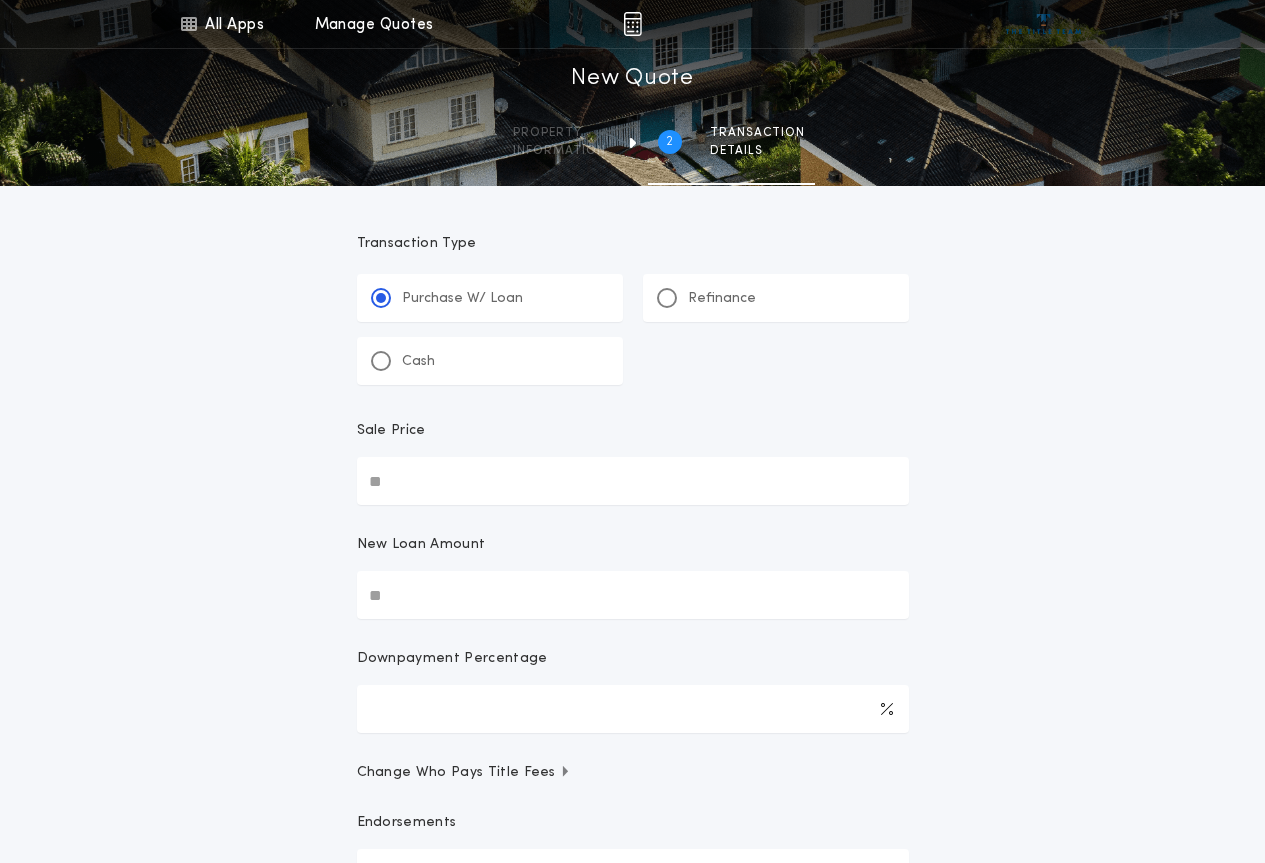 click on "Sale Price" at bounding box center (633, 481) 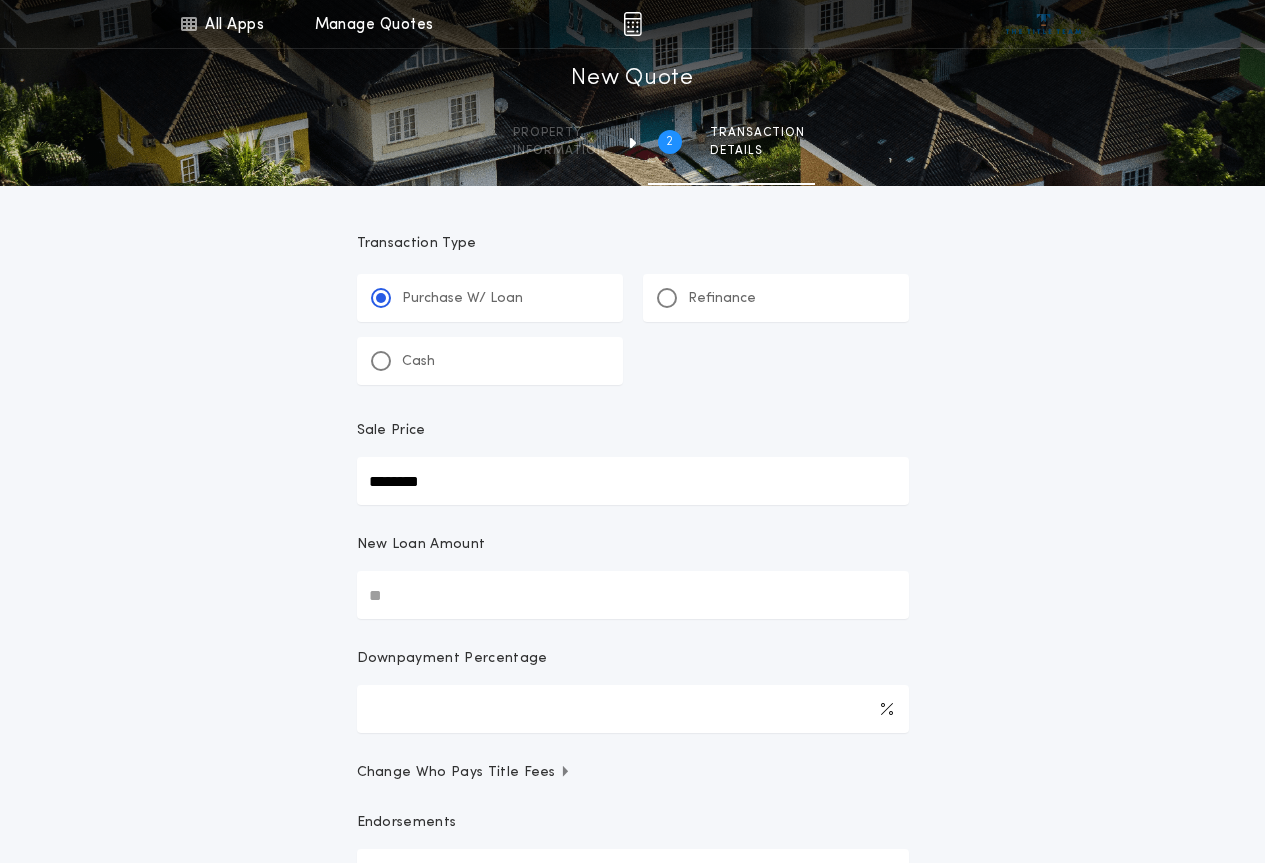 type on "********" 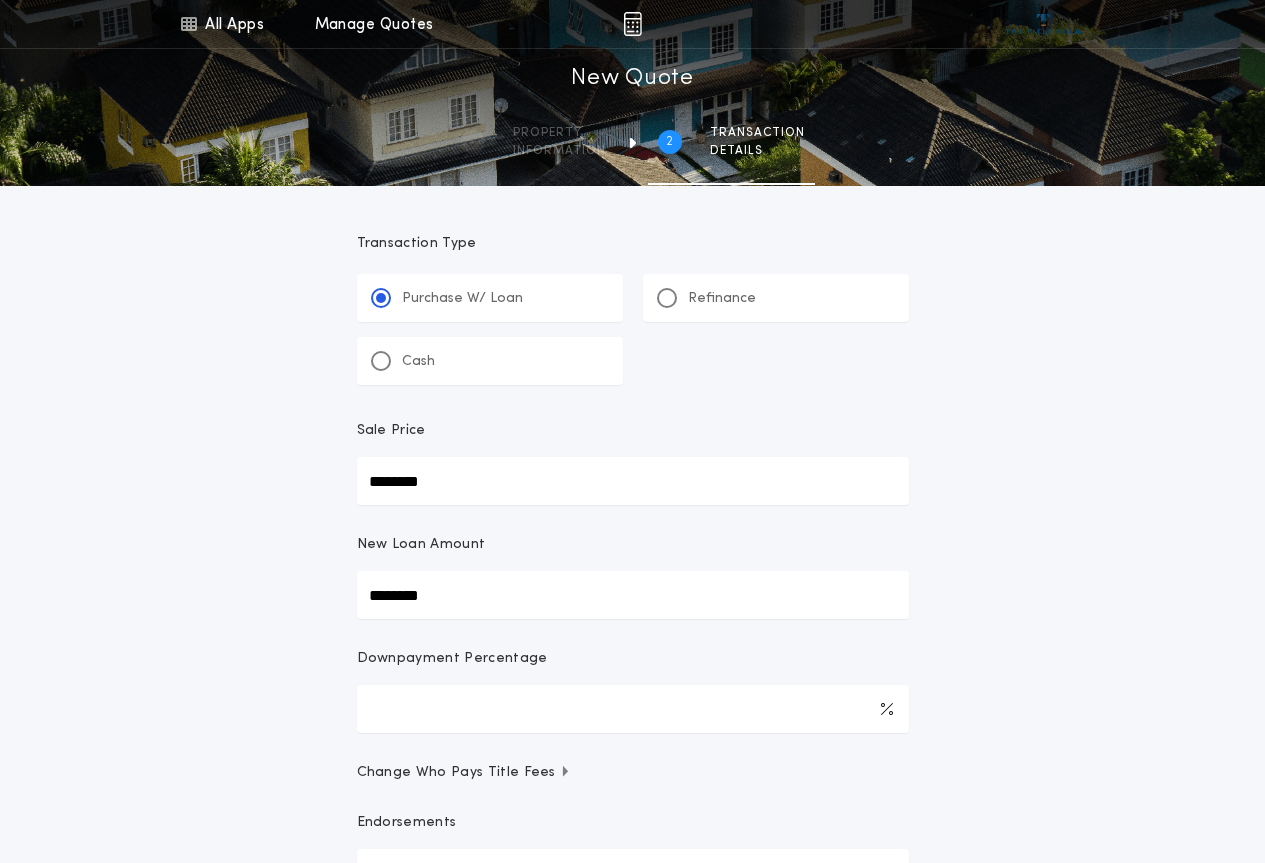 scroll, scrollTop: 200, scrollLeft: 0, axis: vertical 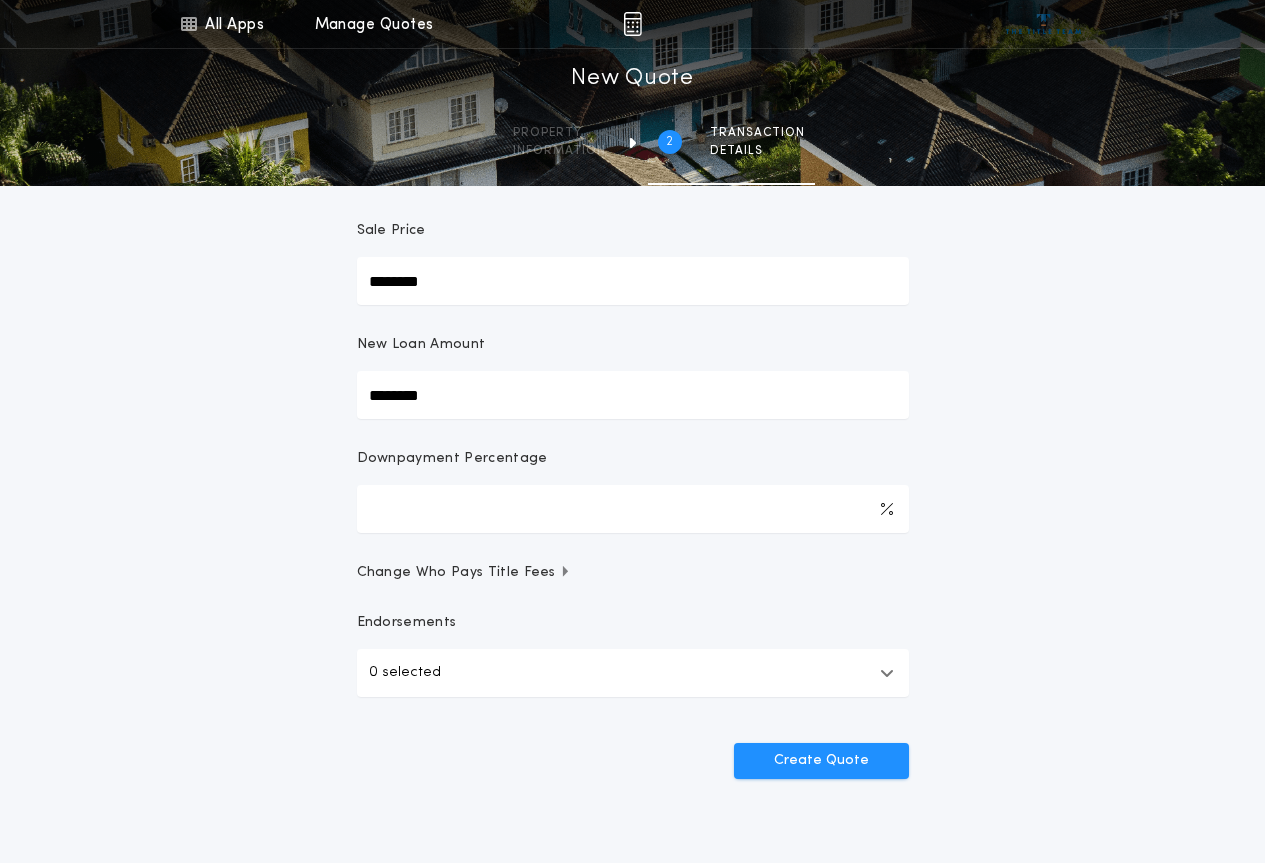 type on "********" 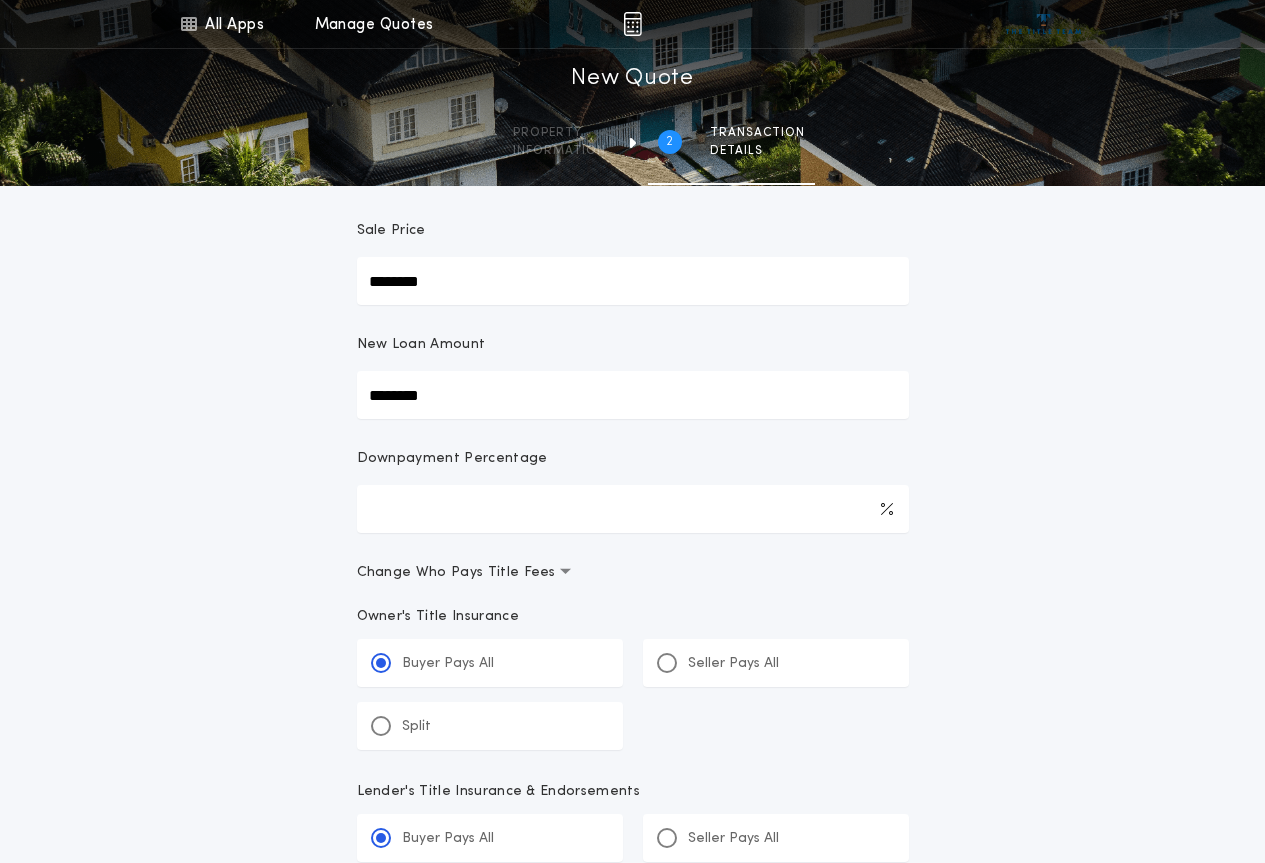 scroll, scrollTop: 400, scrollLeft: 0, axis: vertical 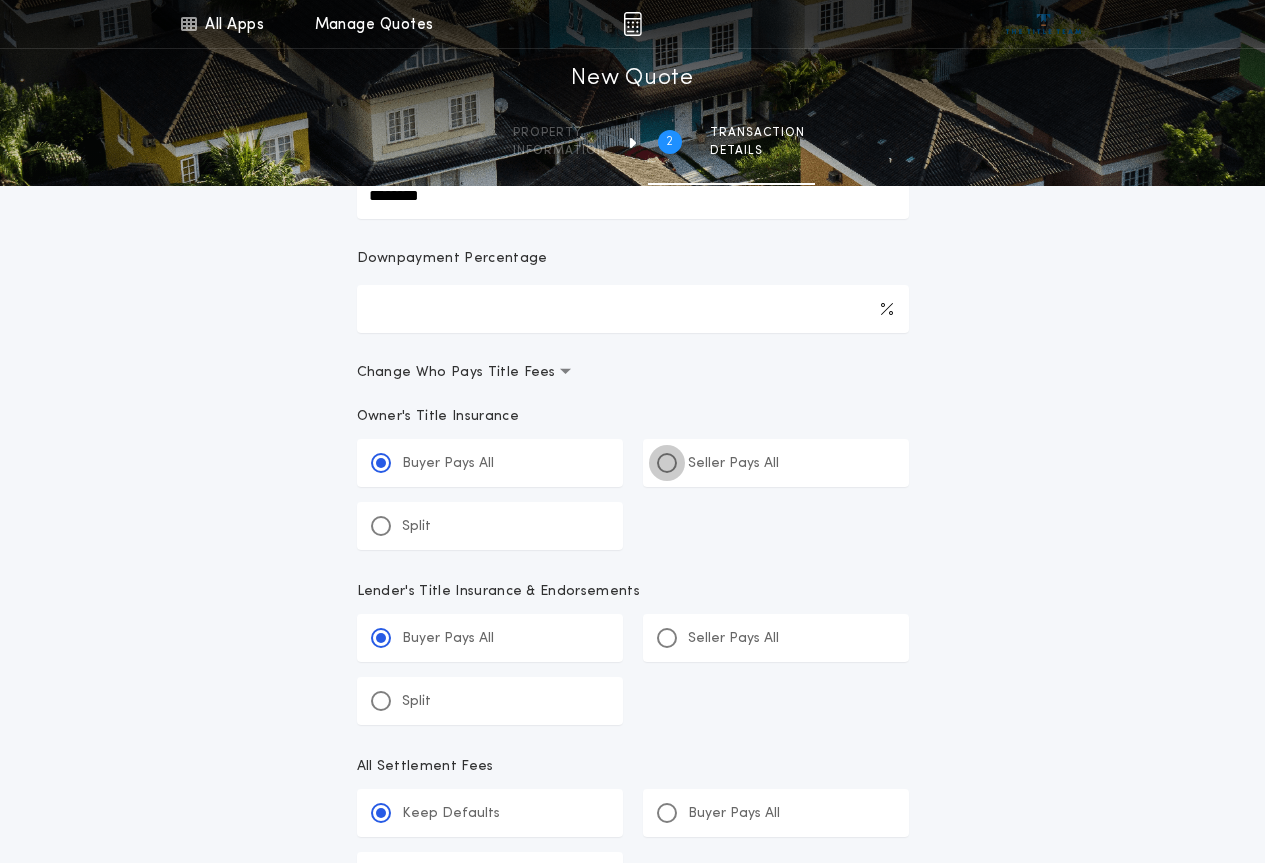 click at bounding box center [667, 463] 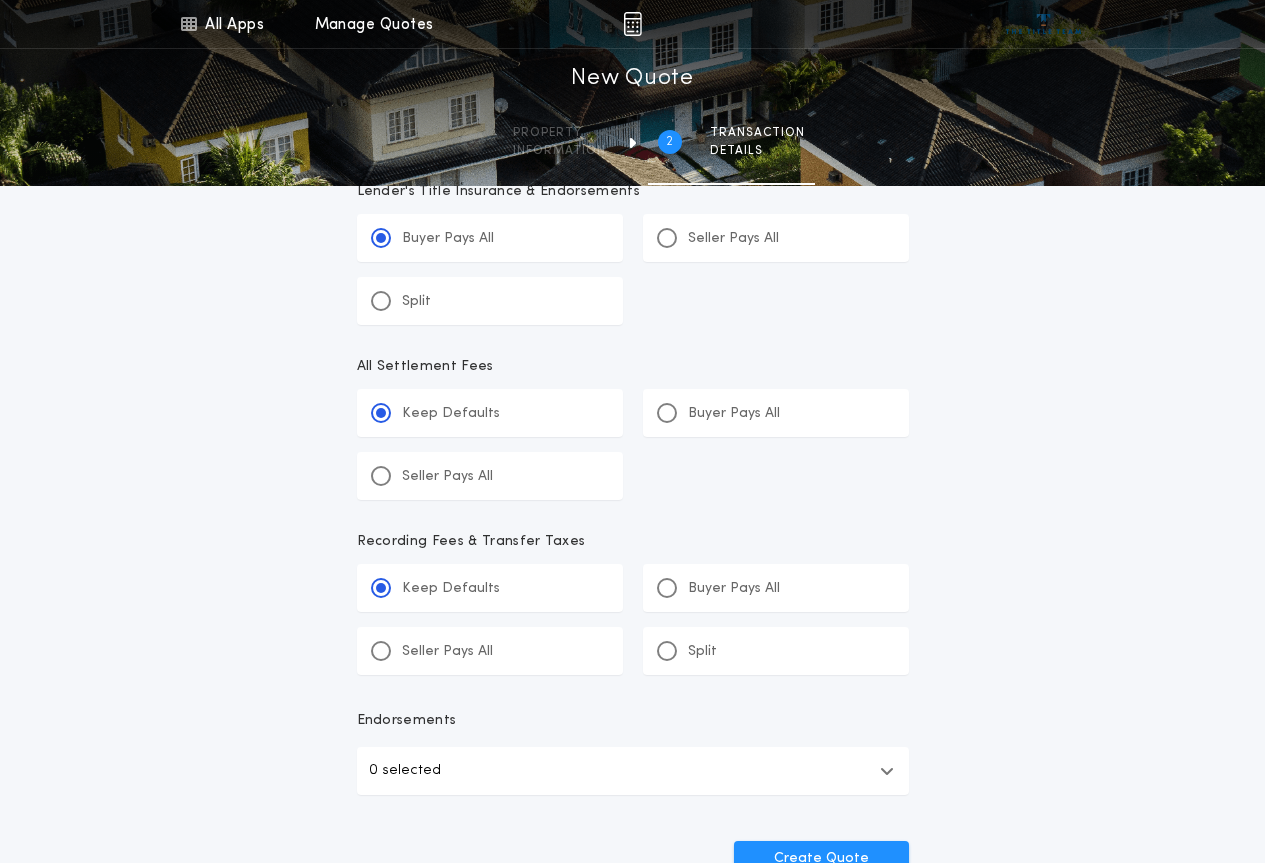 scroll, scrollTop: 900, scrollLeft: 0, axis: vertical 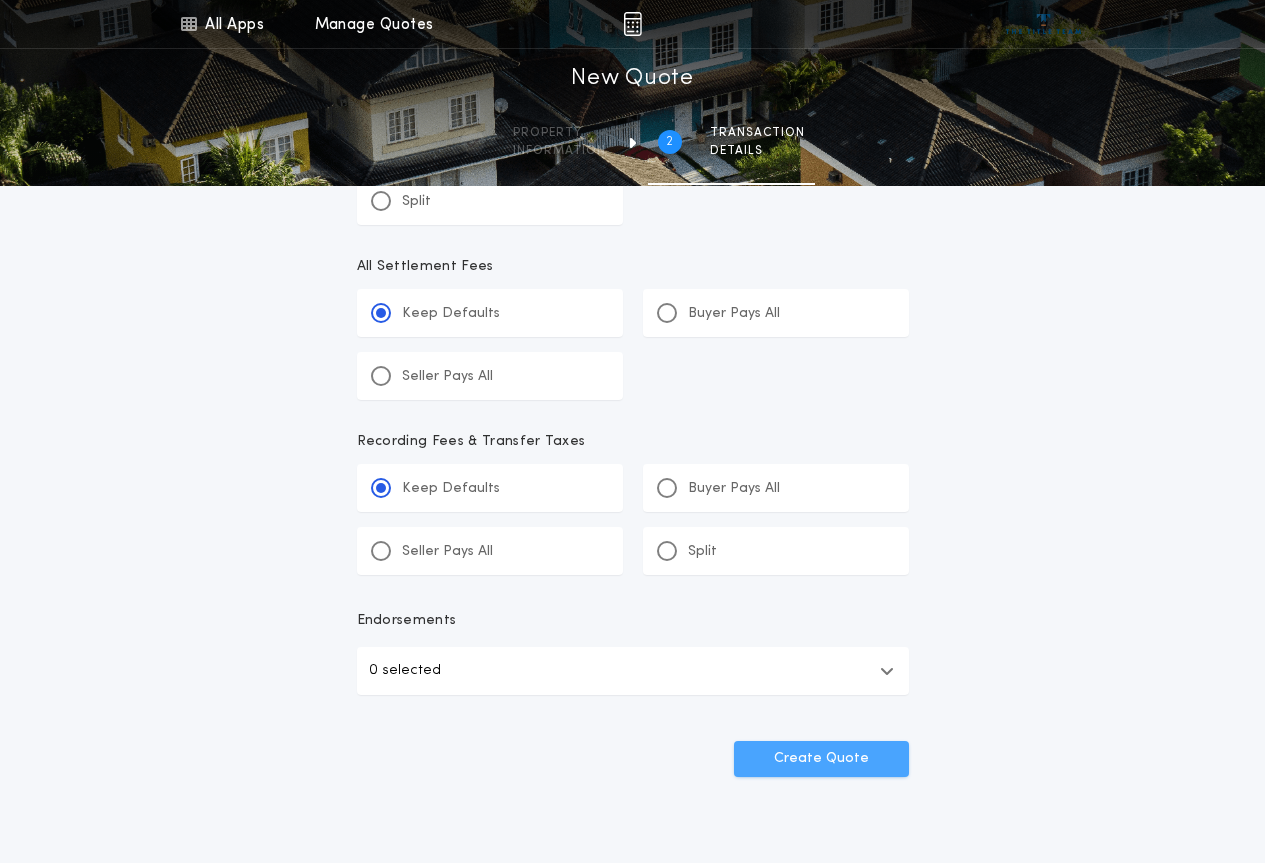 click on "Create Quote" at bounding box center (821, 759) 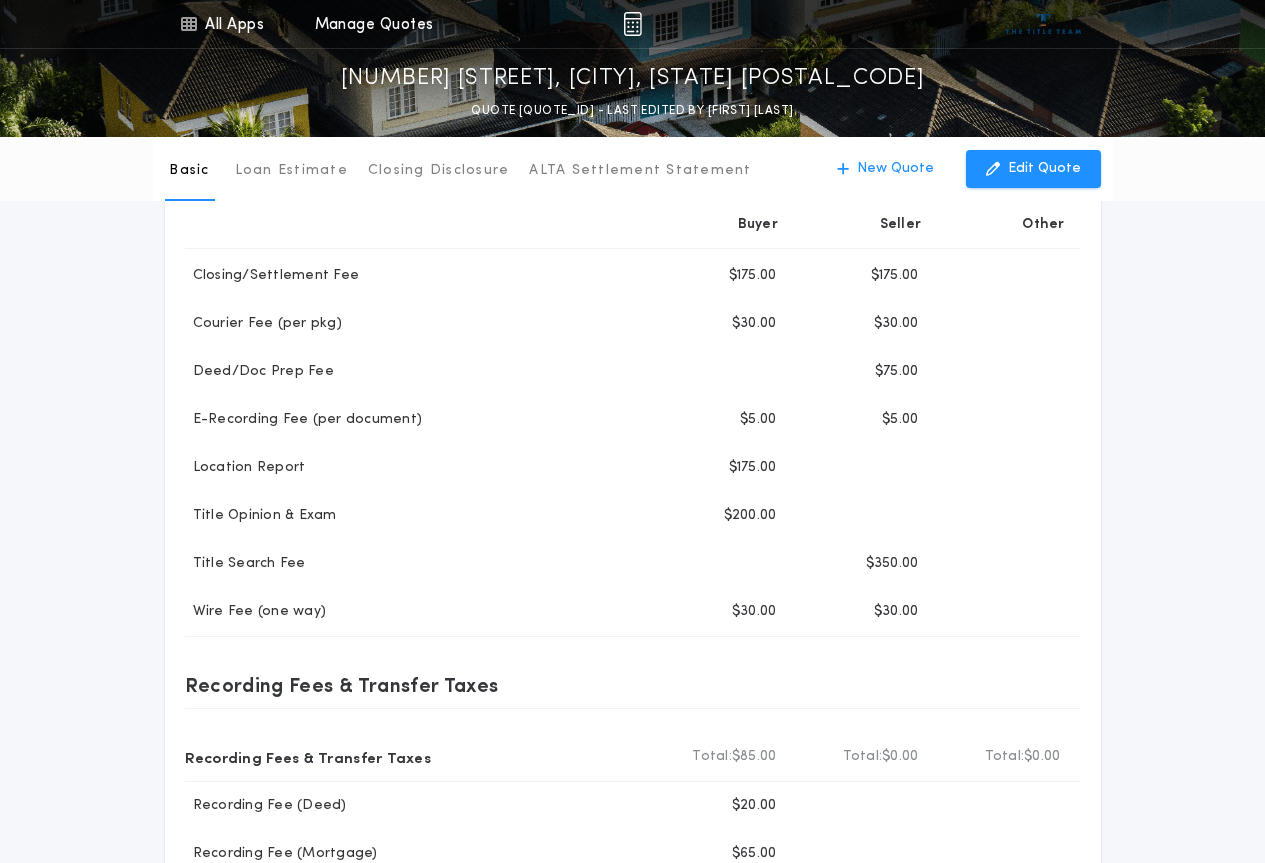 scroll, scrollTop: 0, scrollLeft: 0, axis: both 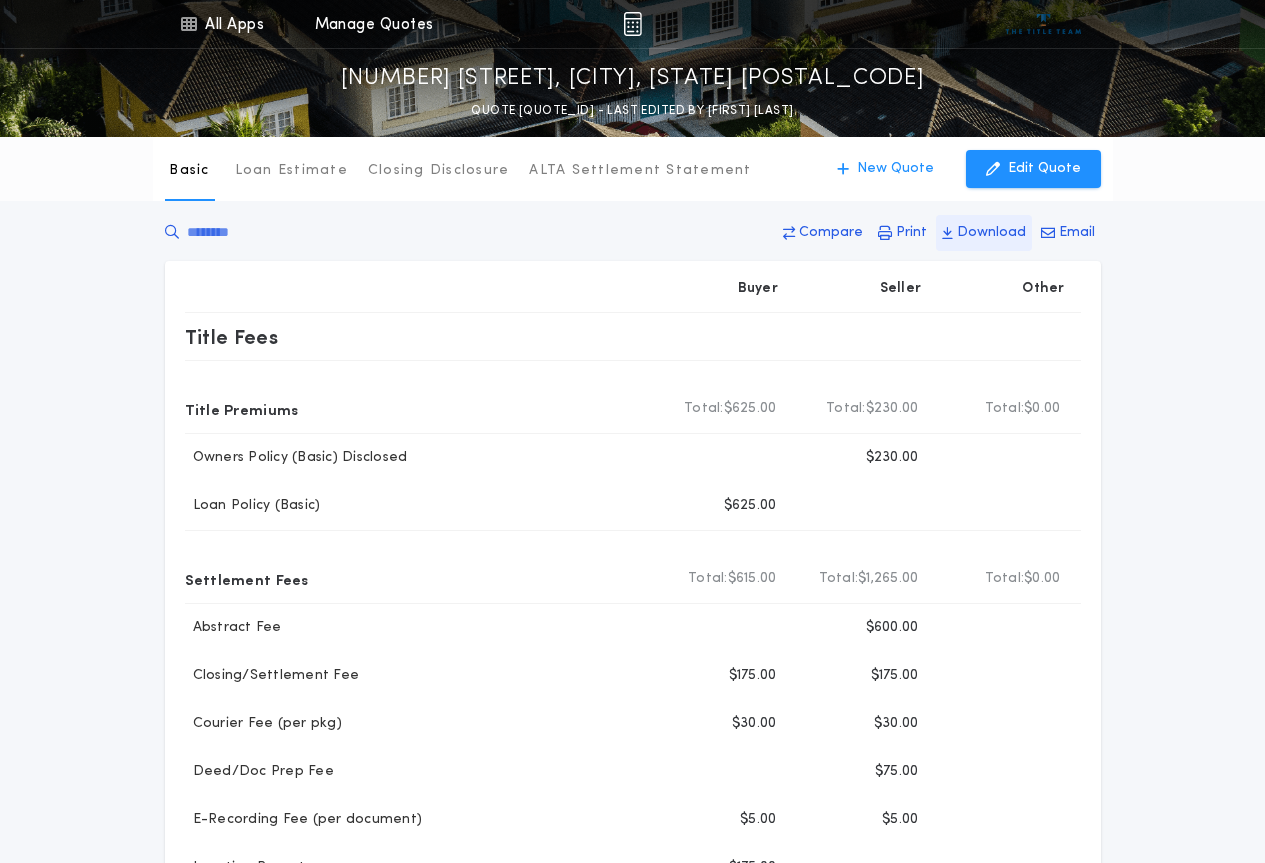 click on "Download" at bounding box center (984, 233) 